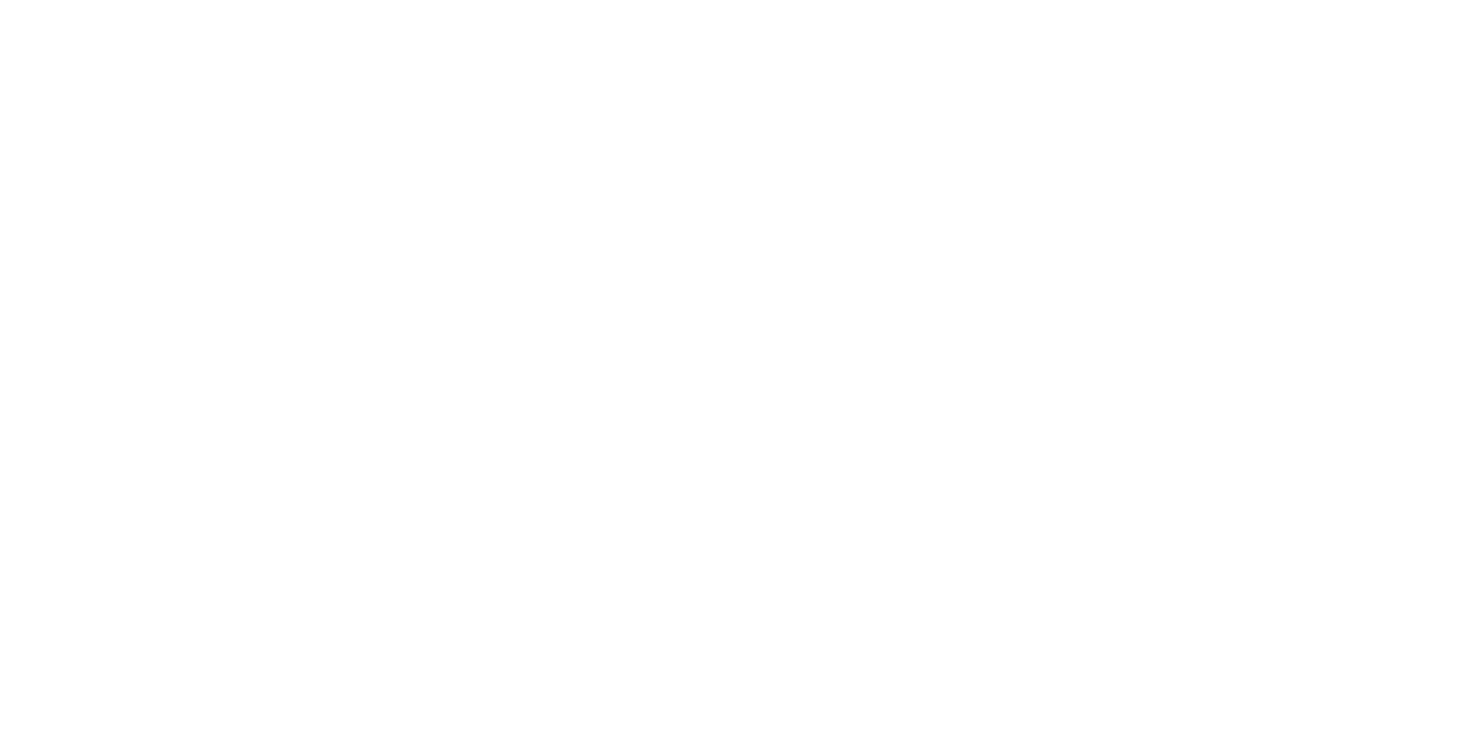 scroll, scrollTop: 0, scrollLeft: 0, axis: both 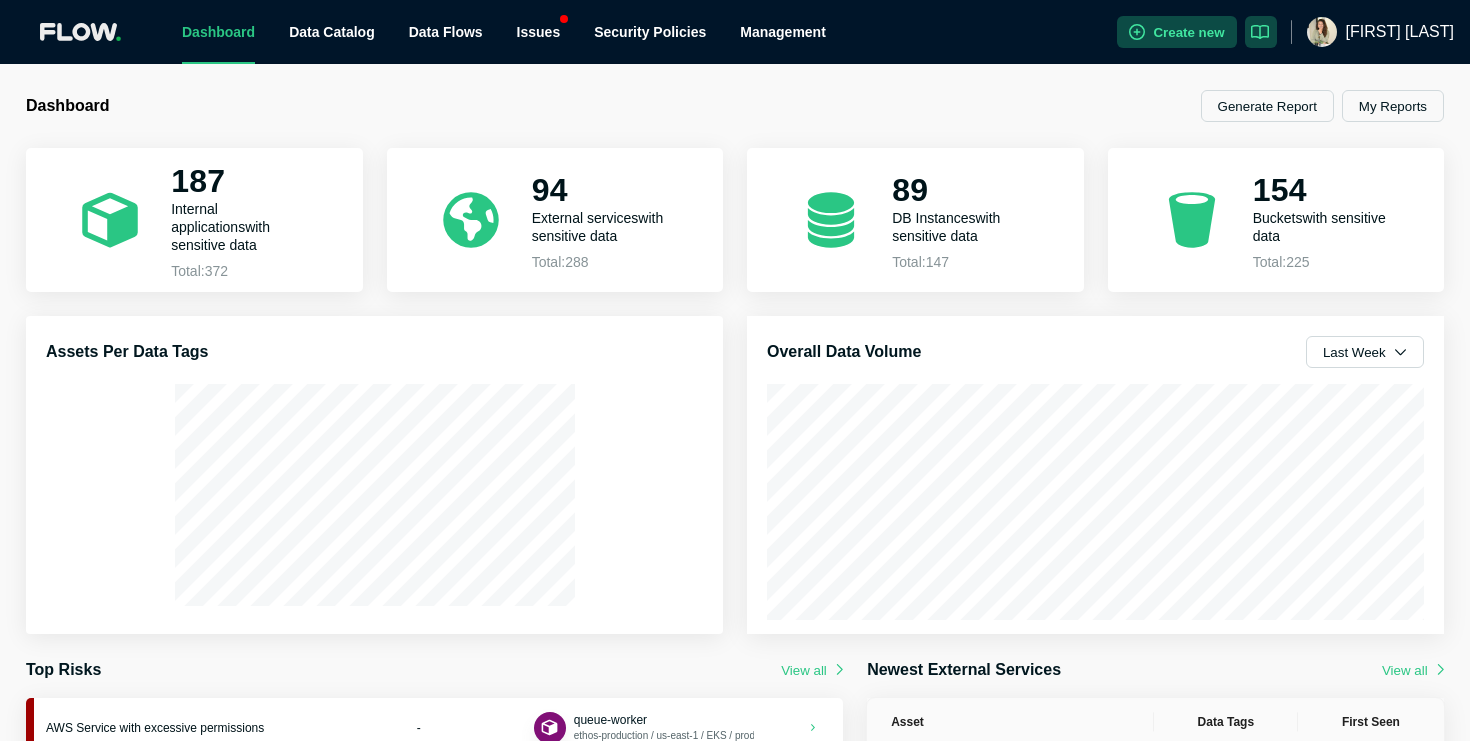 click on "Dashboard Data Catalog Data Flows Issues Security Policies Management" at bounding box center [641, 32] 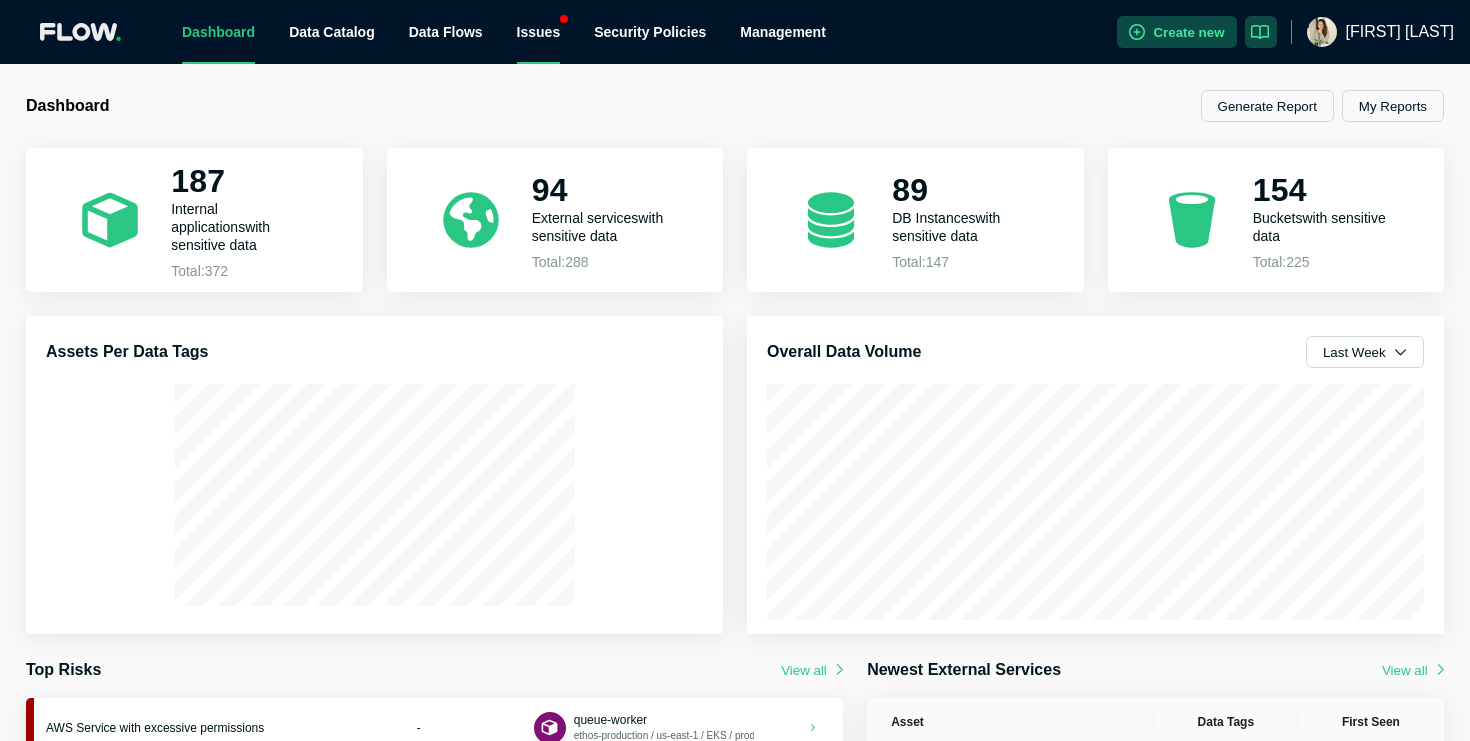 click on "Issues" at bounding box center (539, 32) 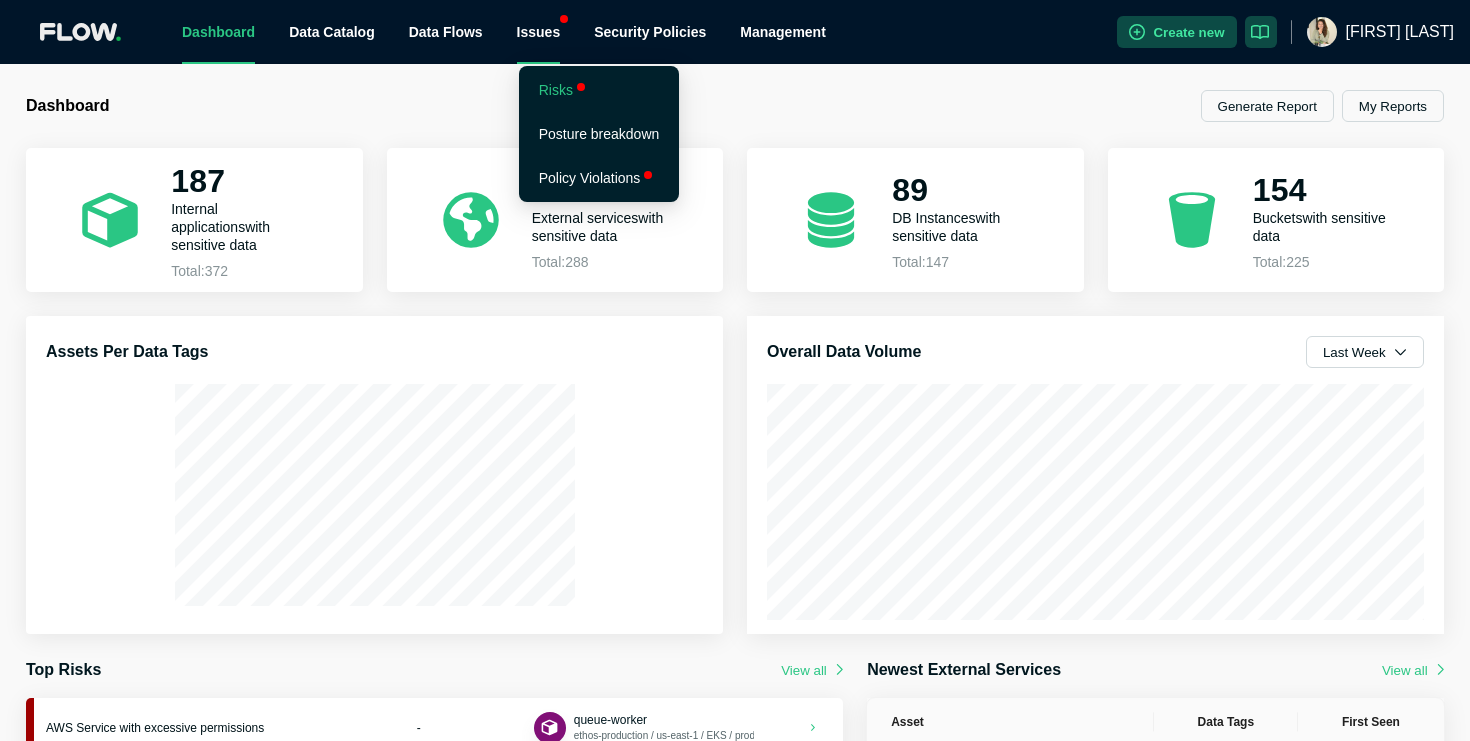 click on "Risks" at bounding box center (599, 90) 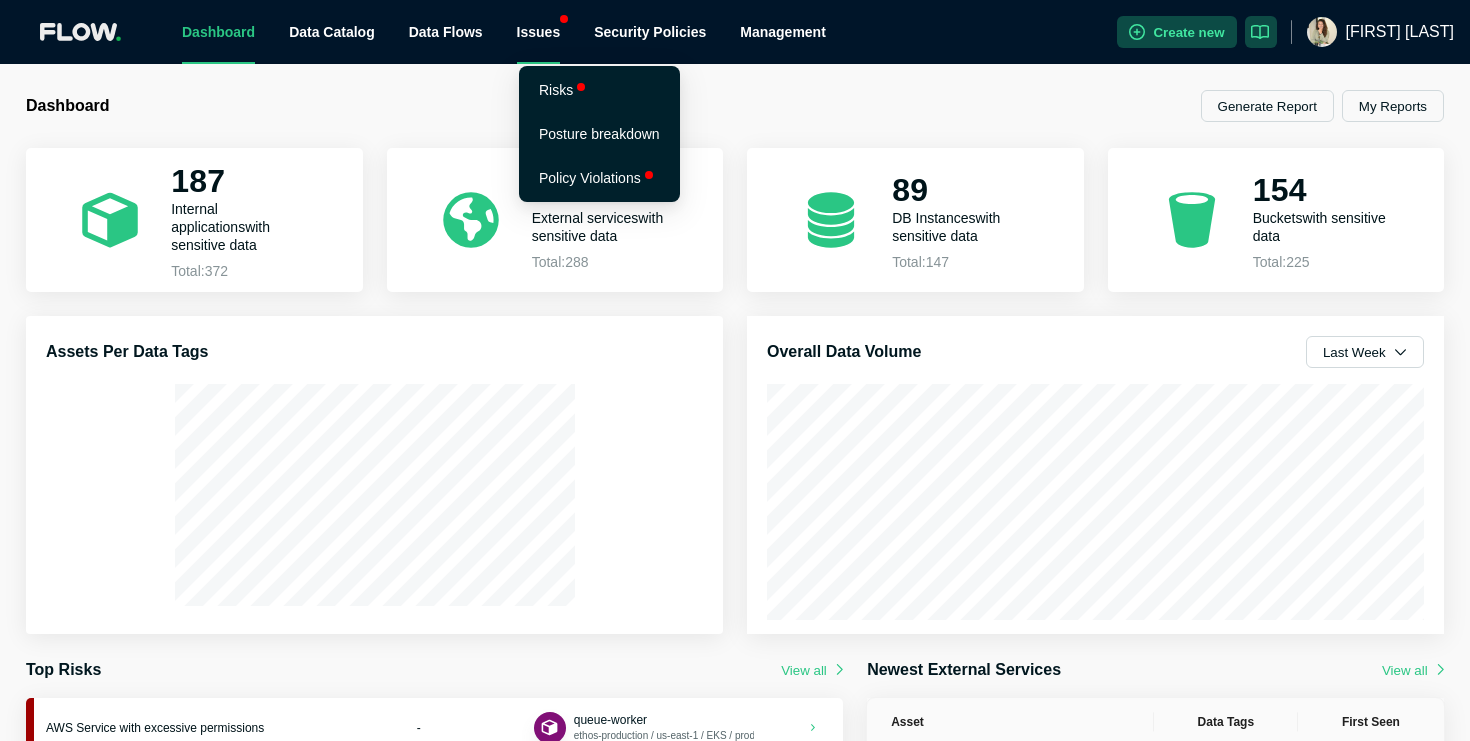 click on "Issues" at bounding box center (539, 32) 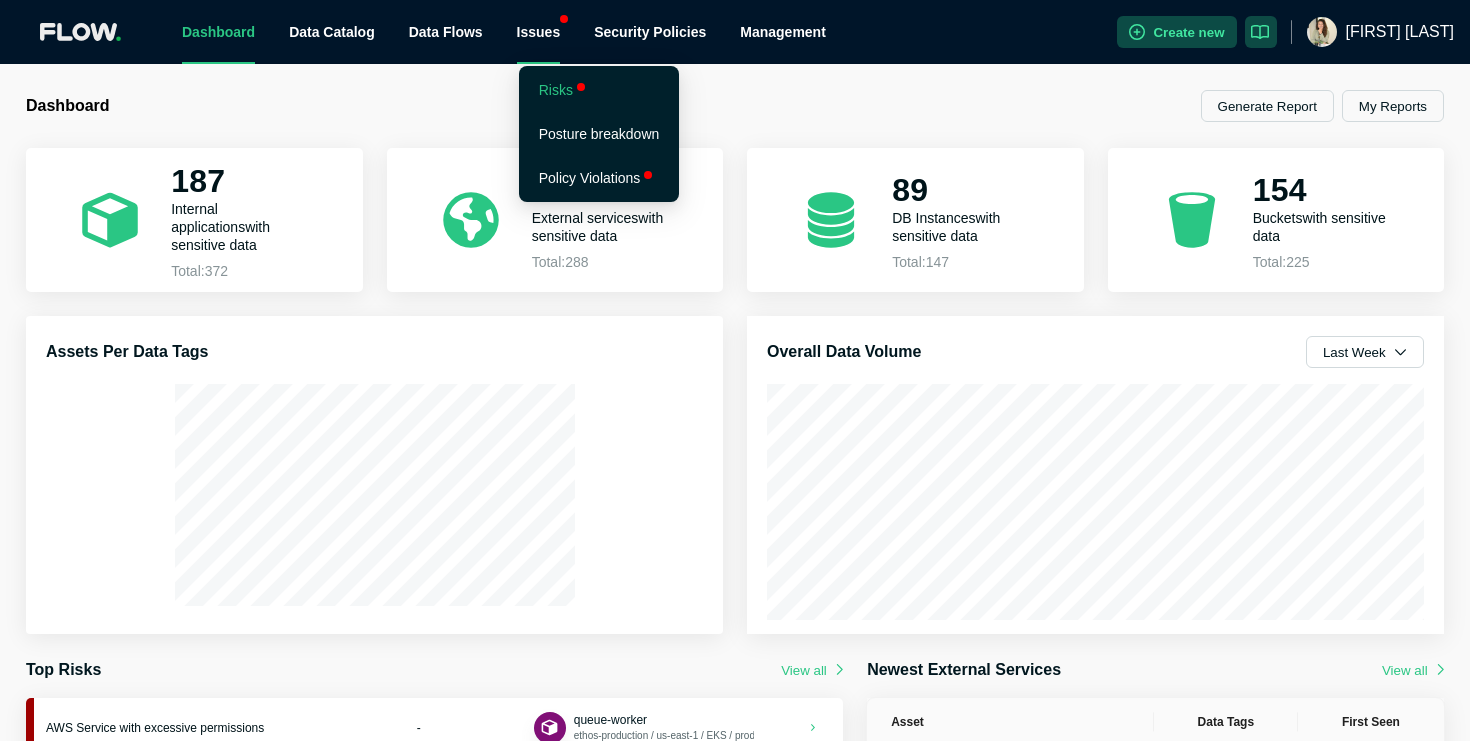 click on "Risks" at bounding box center (556, 90) 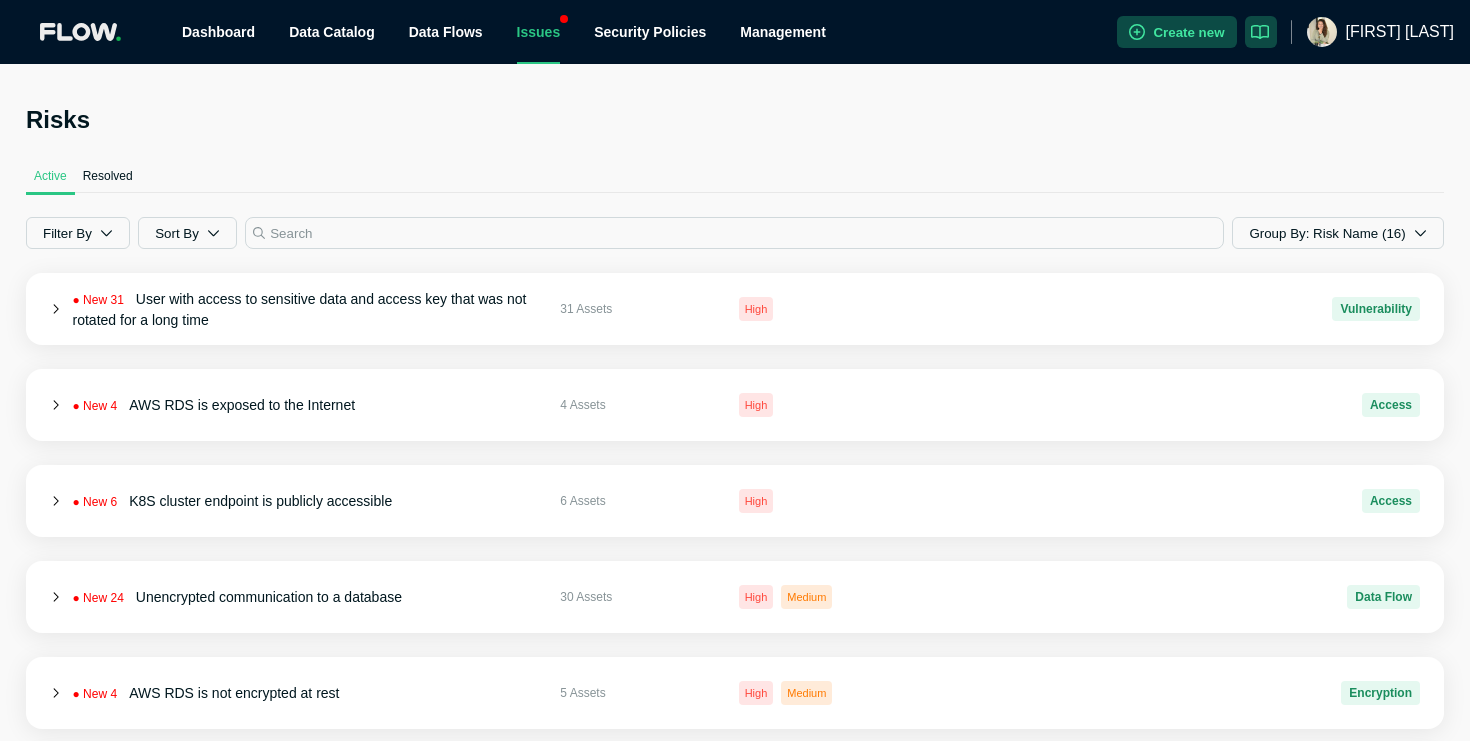 click on "Risks" at bounding box center (735, 120) 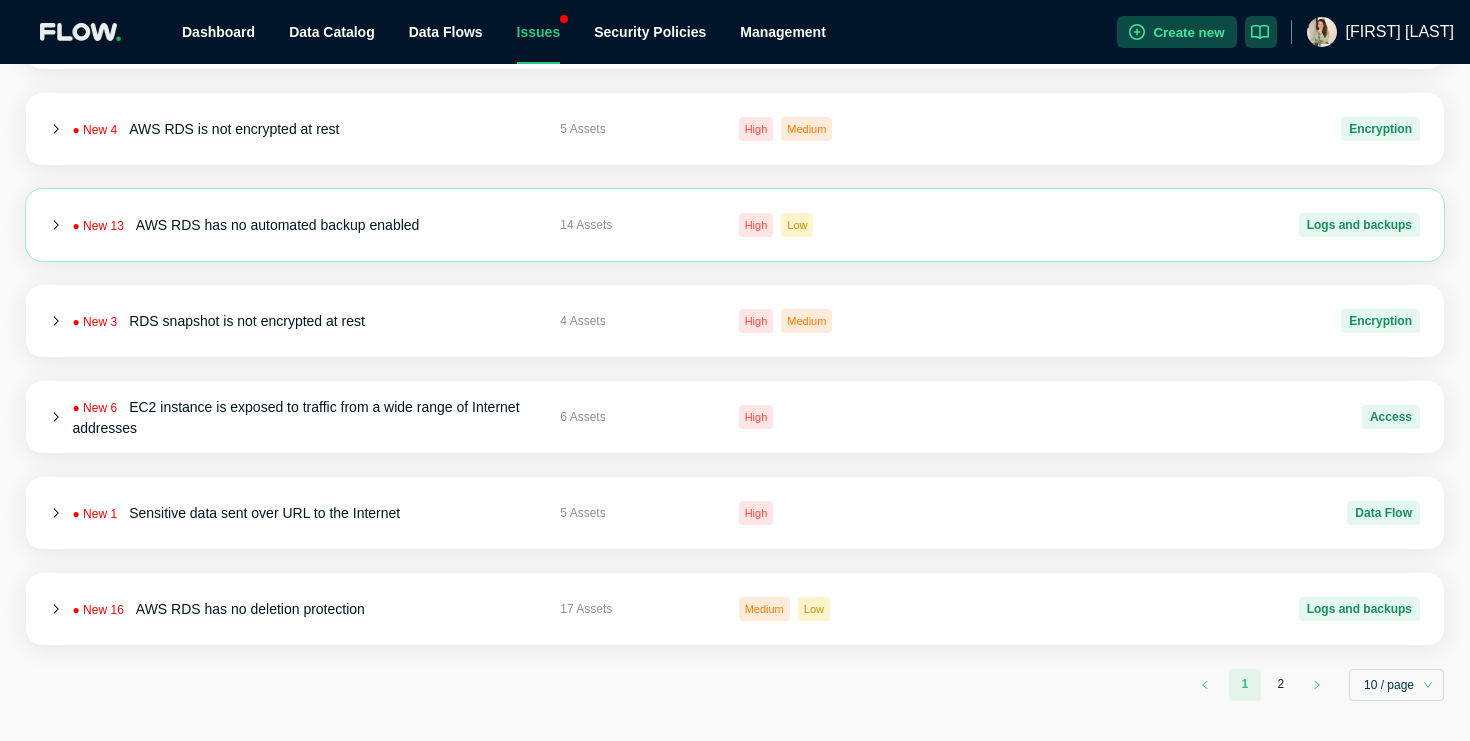 scroll, scrollTop: 0, scrollLeft: 0, axis: both 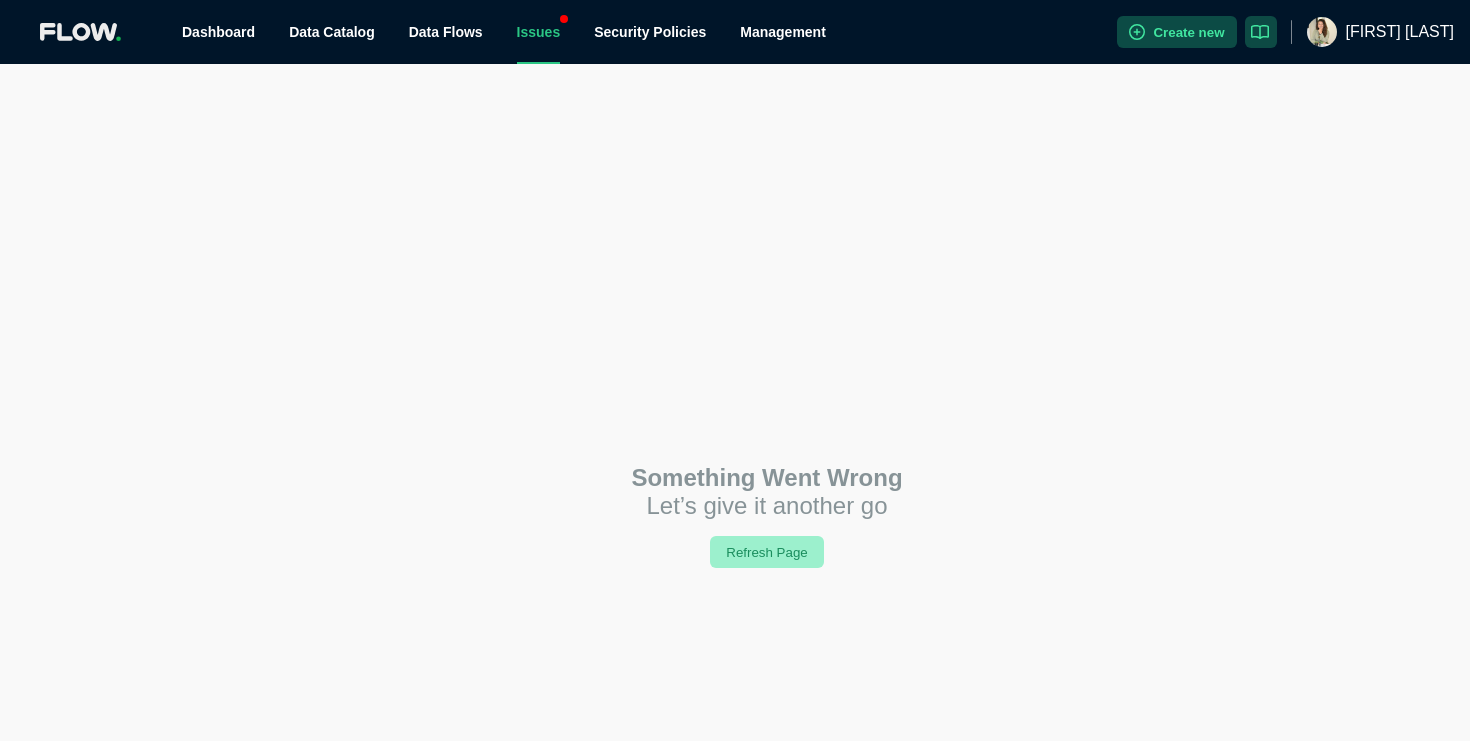 click on "Refresh Page" at bounding box center (767, 552) 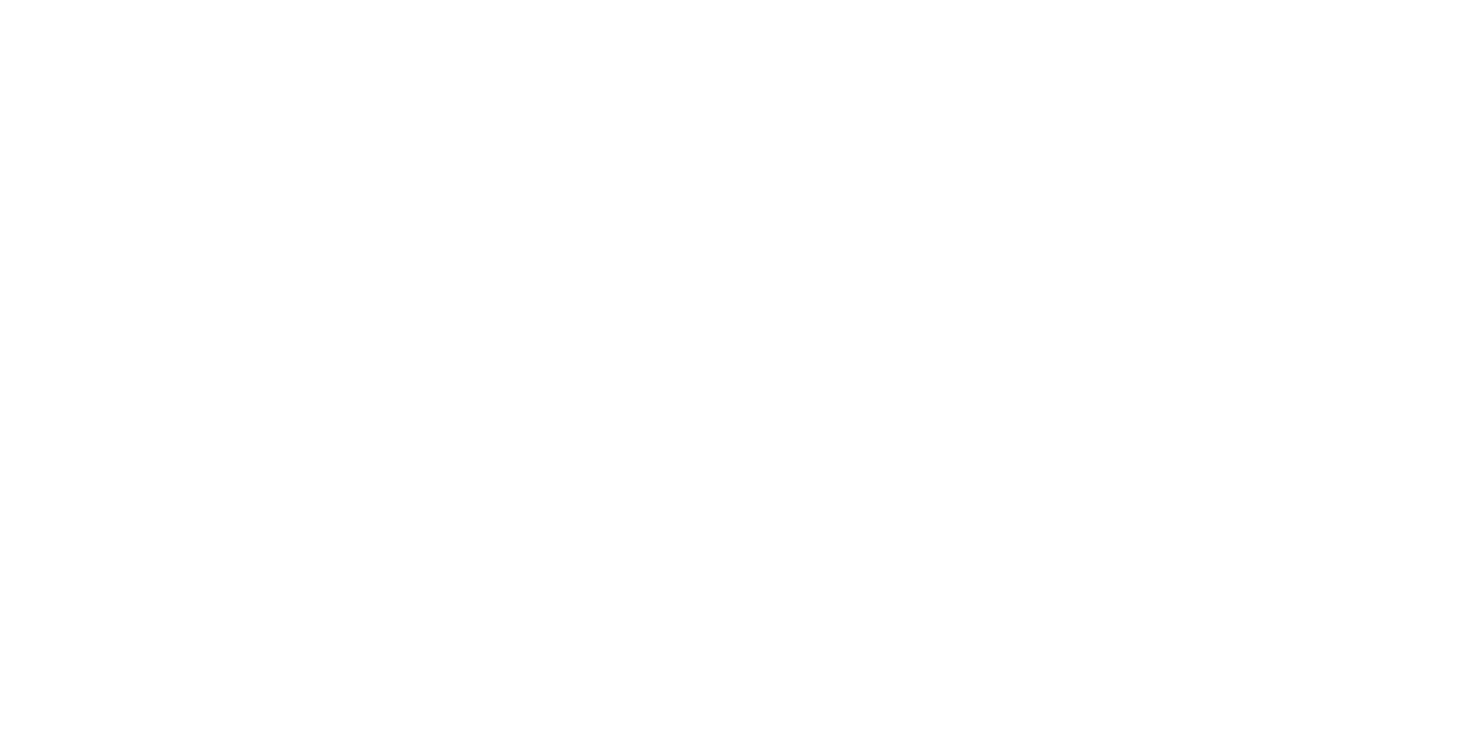 scroll, scrollTop: 0, scrollLeft: 0, axis: both 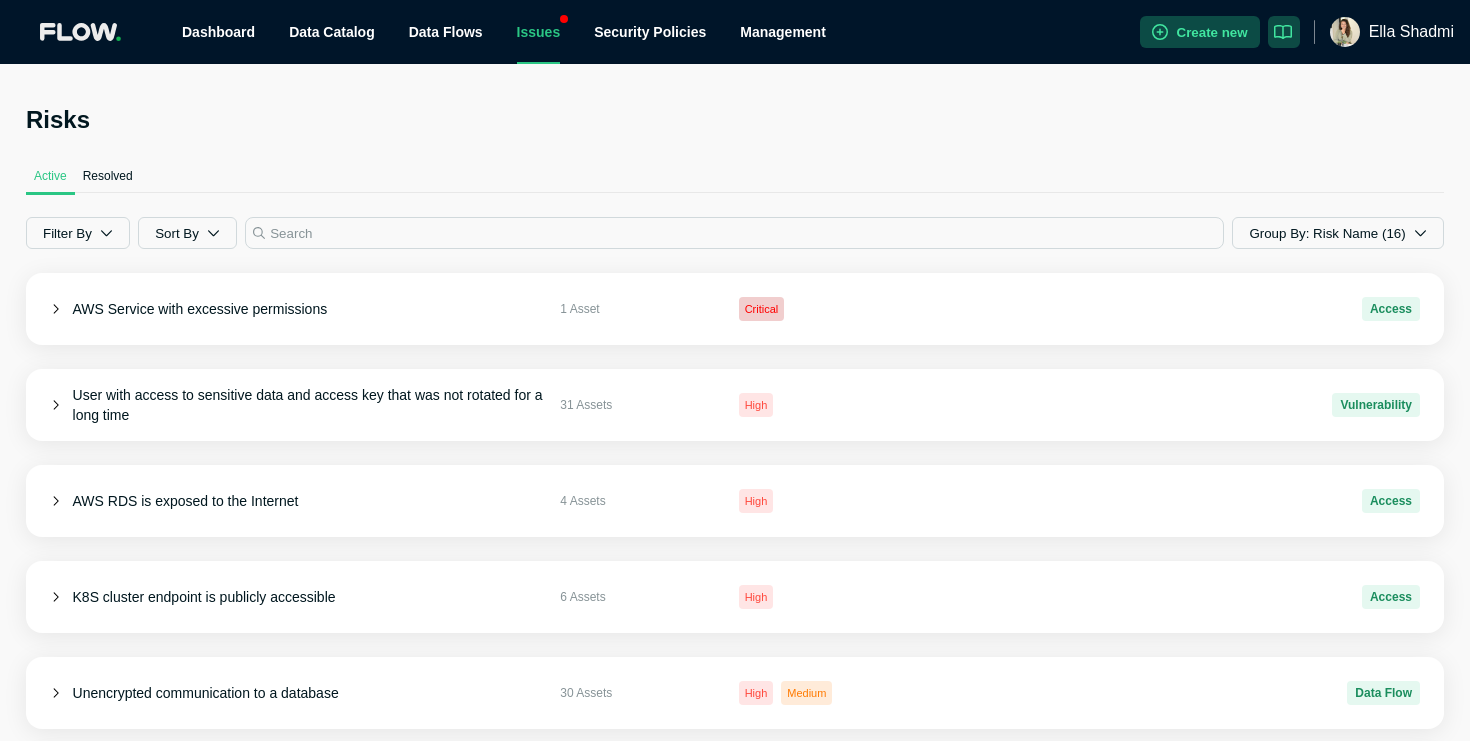 click on "Risks Active Resolved Filter By Sort By  Group By: Risk Name (16) AWS Service with excessive permissions 1 Asset Critical Access Last Seen Asset Name Data Tags R-0242 3 months ago queue-worker ethos-production / us-east-1 / EKS / production / default - Investigate  > User with access to sensitive data and access key that was not rotated for a long time 31 Assets High Vulnerability Last Seen Asset Name Data Tags R-0406 6 hours ago service-account-retool-user ethos-staging / global / IAM / User PI GEO MEDICAL PII Investigate  > R-0371 6 hours ago aws-iam-user-idv-service ethos-production / global / IAM / User GEO CC PII MEDICAL SECRET SPI ENCRYPTED UUID PI FINANCE CUSTOMIZED Investigate  > R-0300 6 hours ago service-account-s3-event-notifications-watcher-job ethos-staging / global / IAM / User PII SPI MEDICAL PI GEO SECRET UUID ENCRYPTED CUSTOMIZED FINANCE CC Investigate  > R-0310 4 days ago service-account-api ethos-staging / global / IAM / User UUID PII MEDICAL SECRET CC PI CUSTOMIZED GEO FINANCE SPI > R-0312" at bounding box center (735, 684) 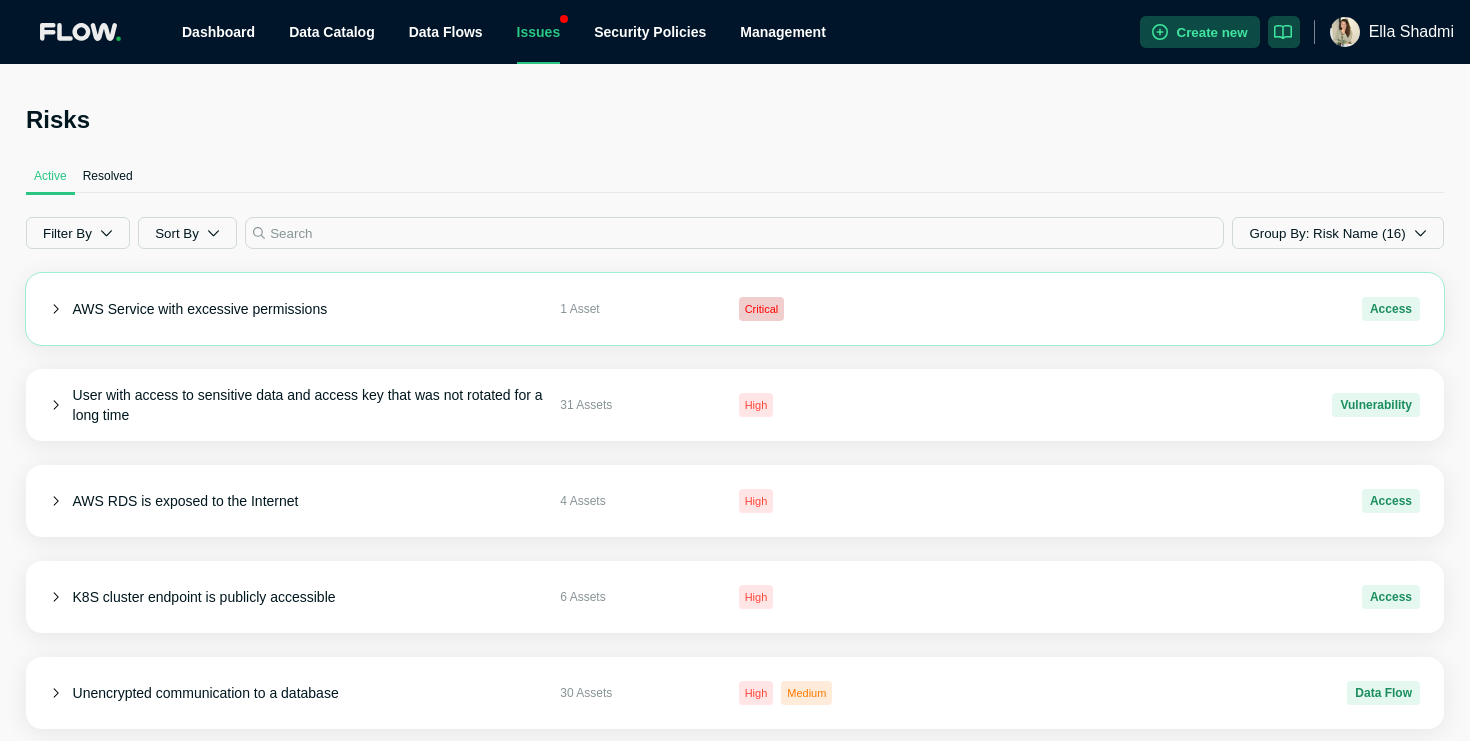 click on "Critical" at bounding box center (832, 309) 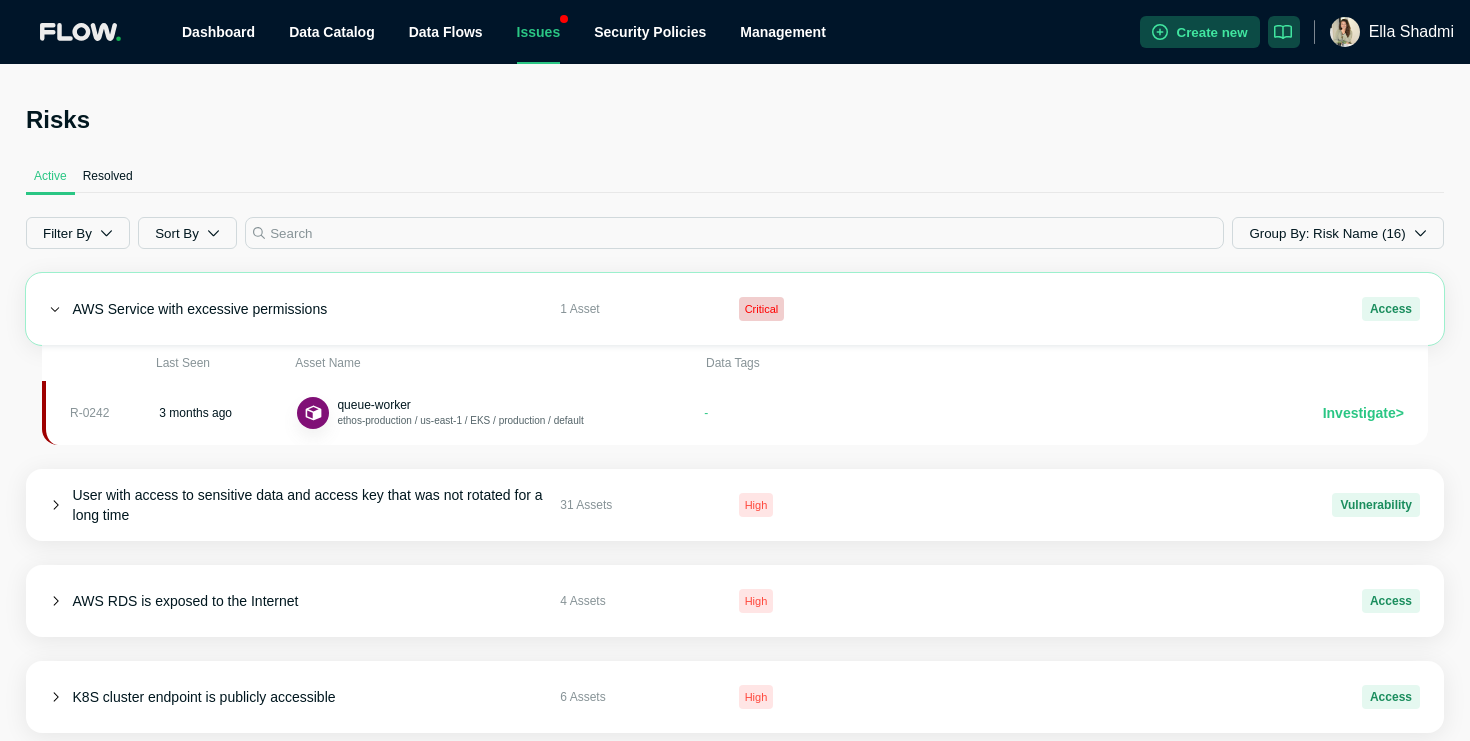 click on "Critical" at bounding box center [832, 309] 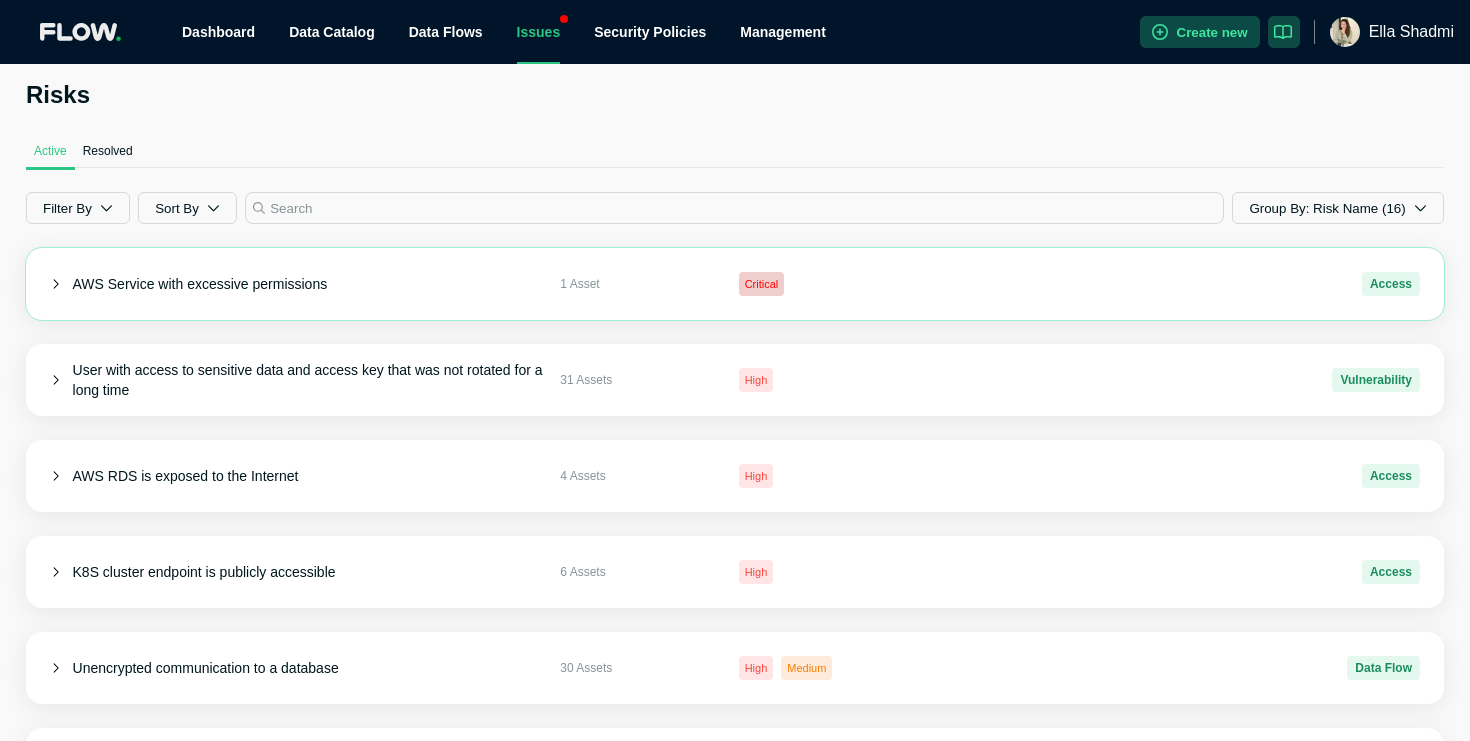 scroll, scrollTop: 29, scrollLeft: 0, axis: vertical 